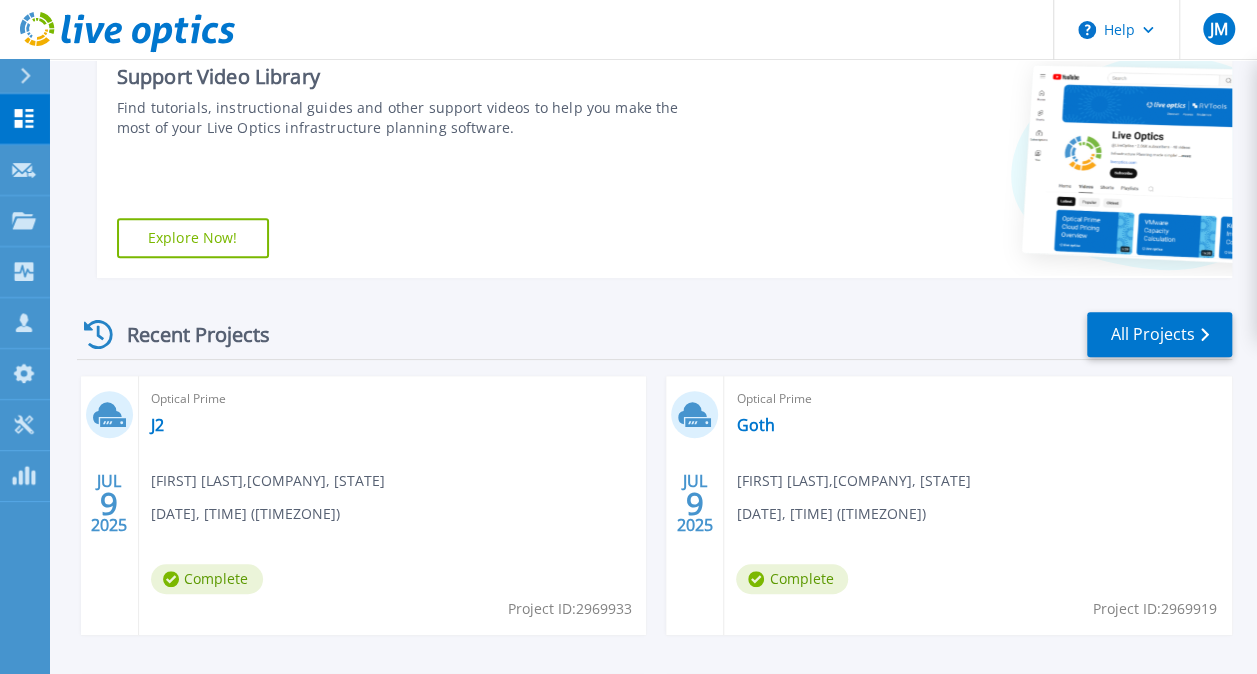 scroll, scrollTop: 301, scrollLeft: 0, axis: vertical 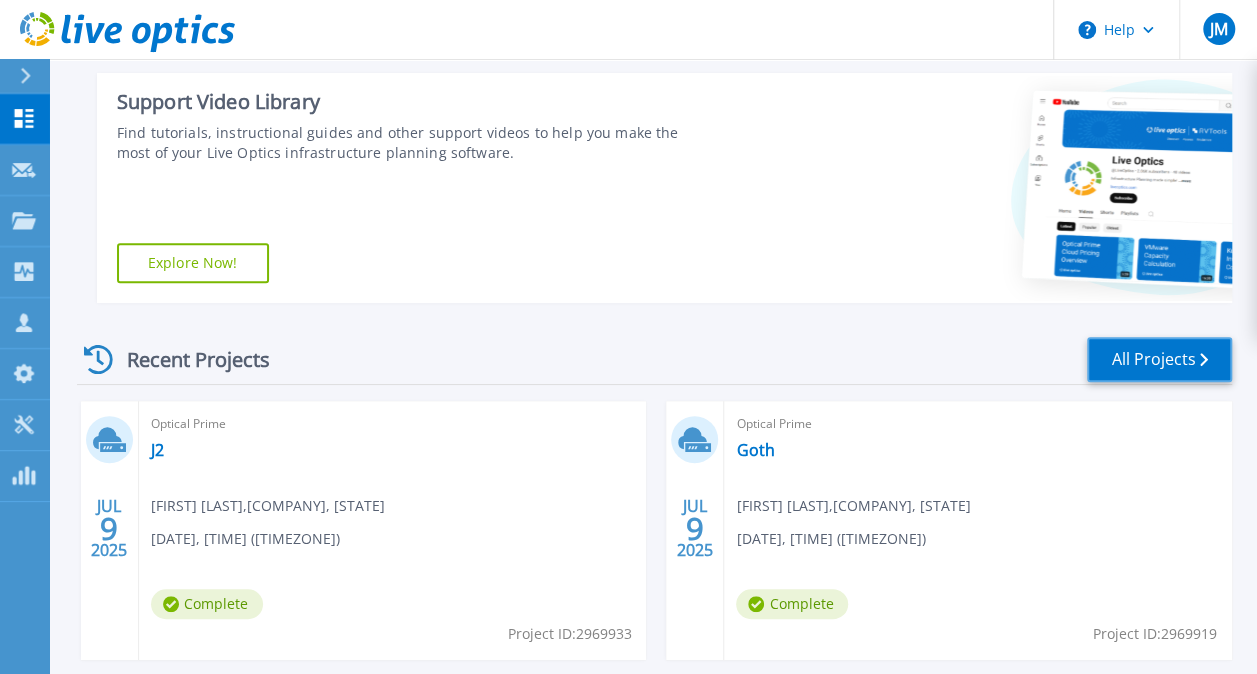 click on "All Projects" at bounding box center [1159, 359] 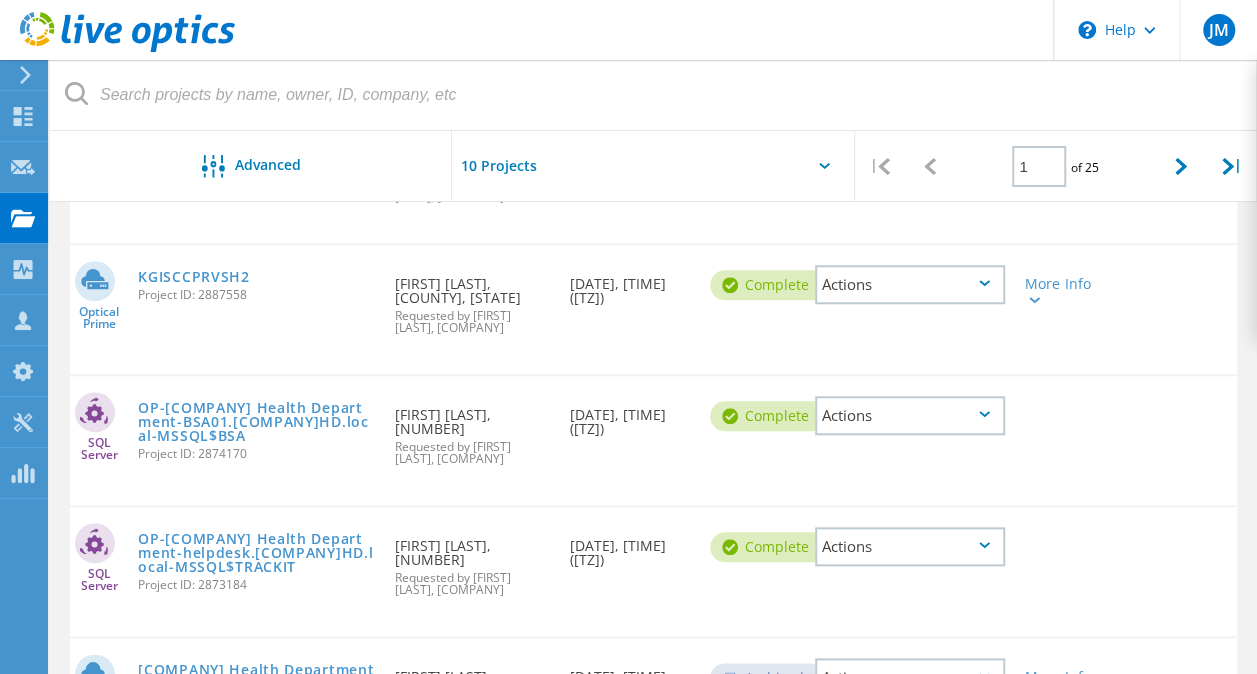 scroll, scrollTop: 736, scrollLeft: 0, axis: vertical 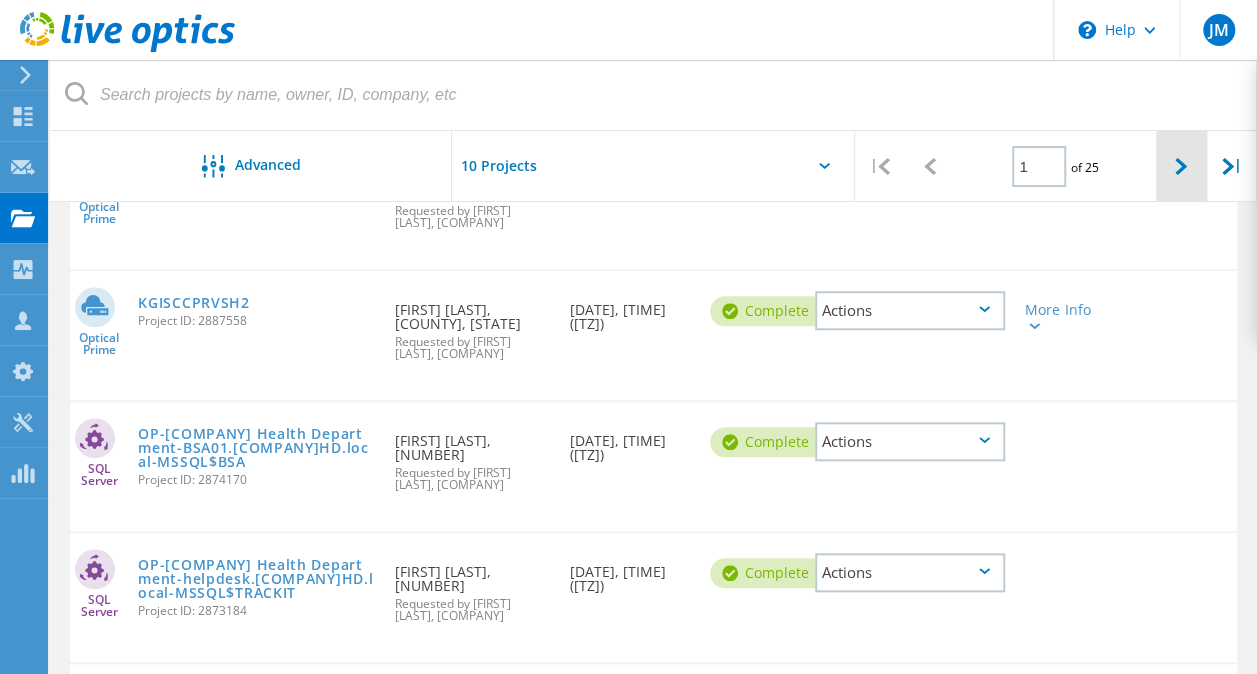 click 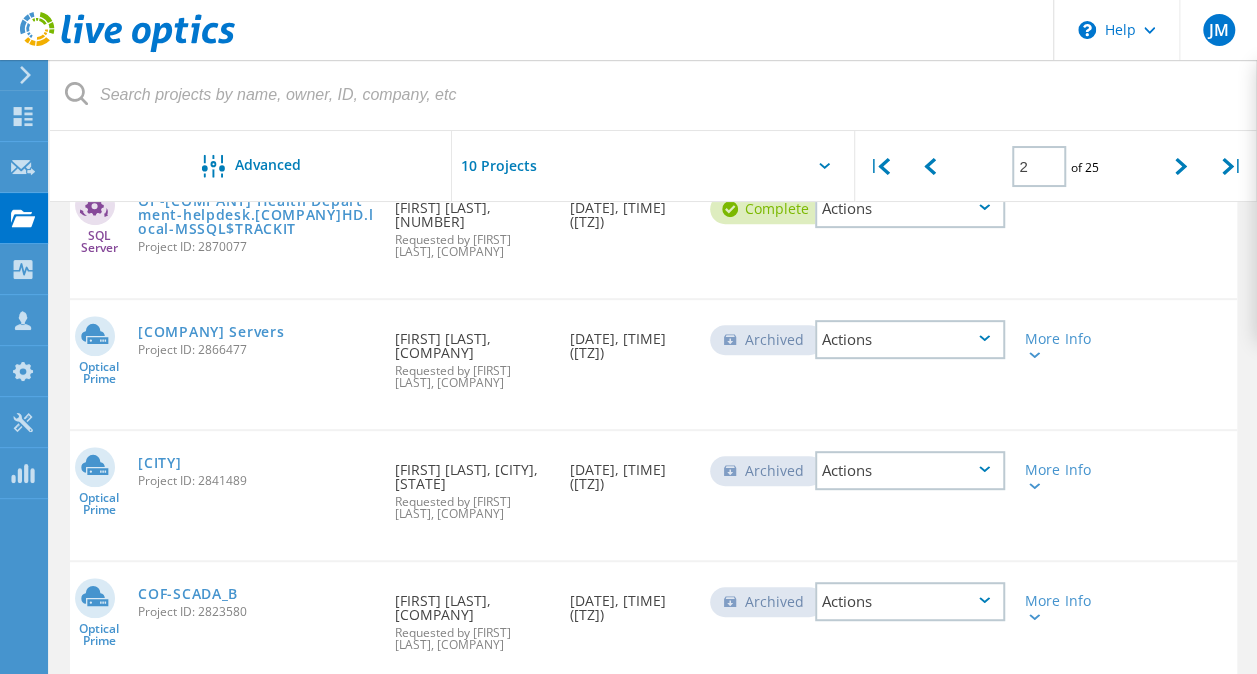 scroll, scrollTop: 336, scrollLeft: 0, axis: vertical 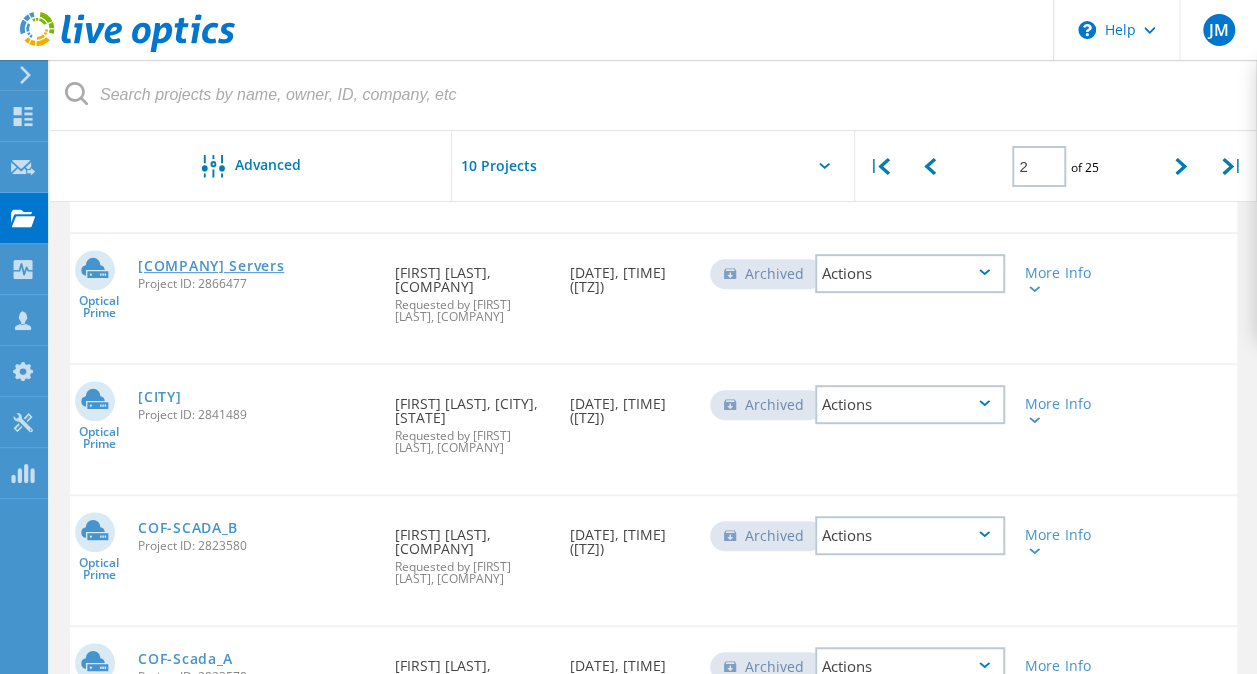 click on "ESD101 Servers" 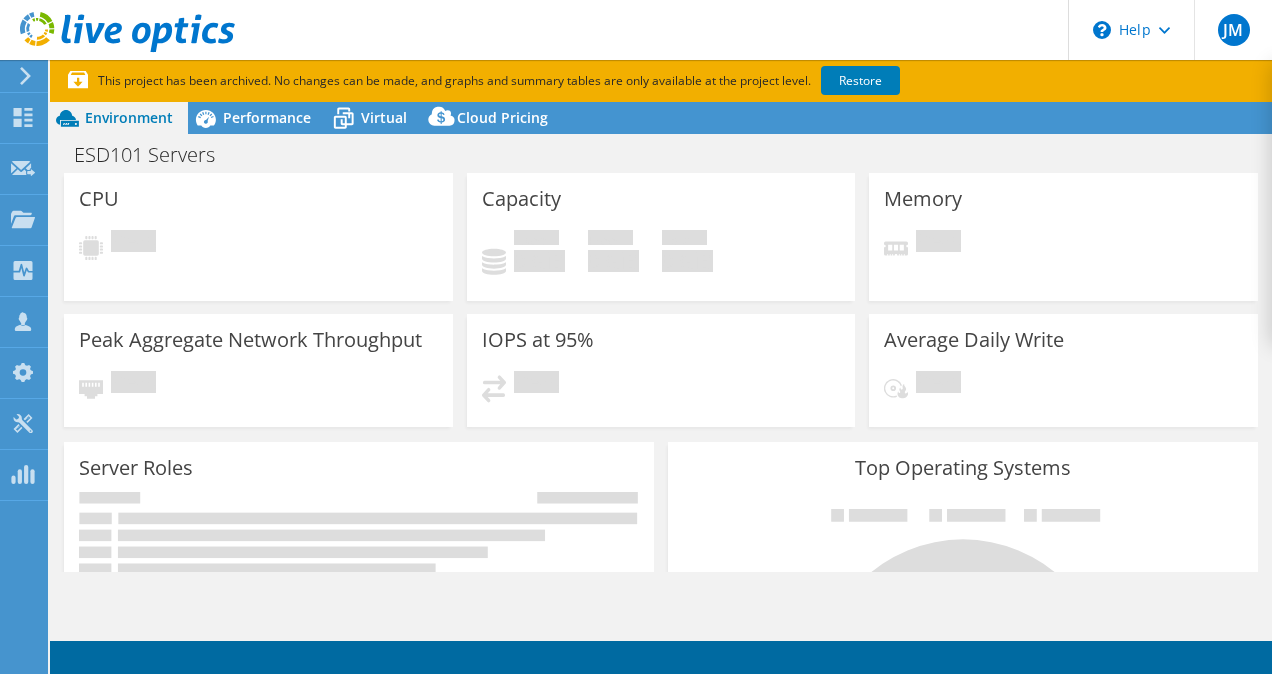 scroll, scrollTop: 0, scrollLeft: 0, axis: both 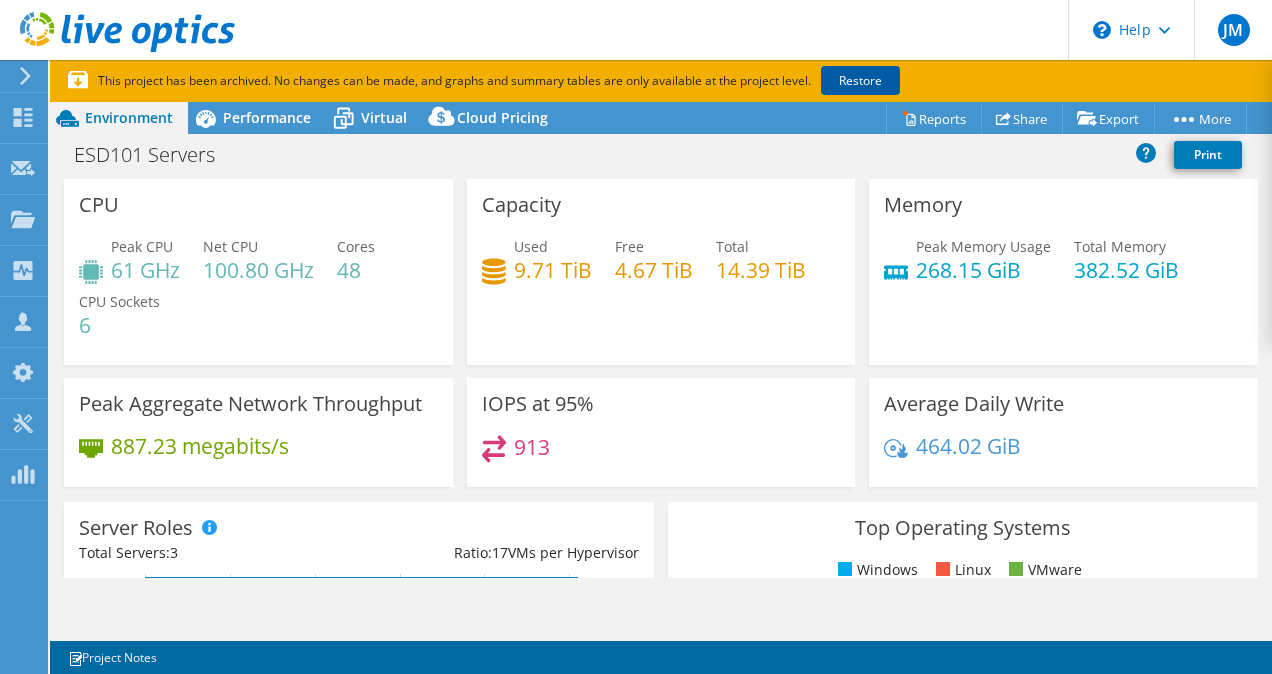 click on "Restore" at bounding box center (860, 80) 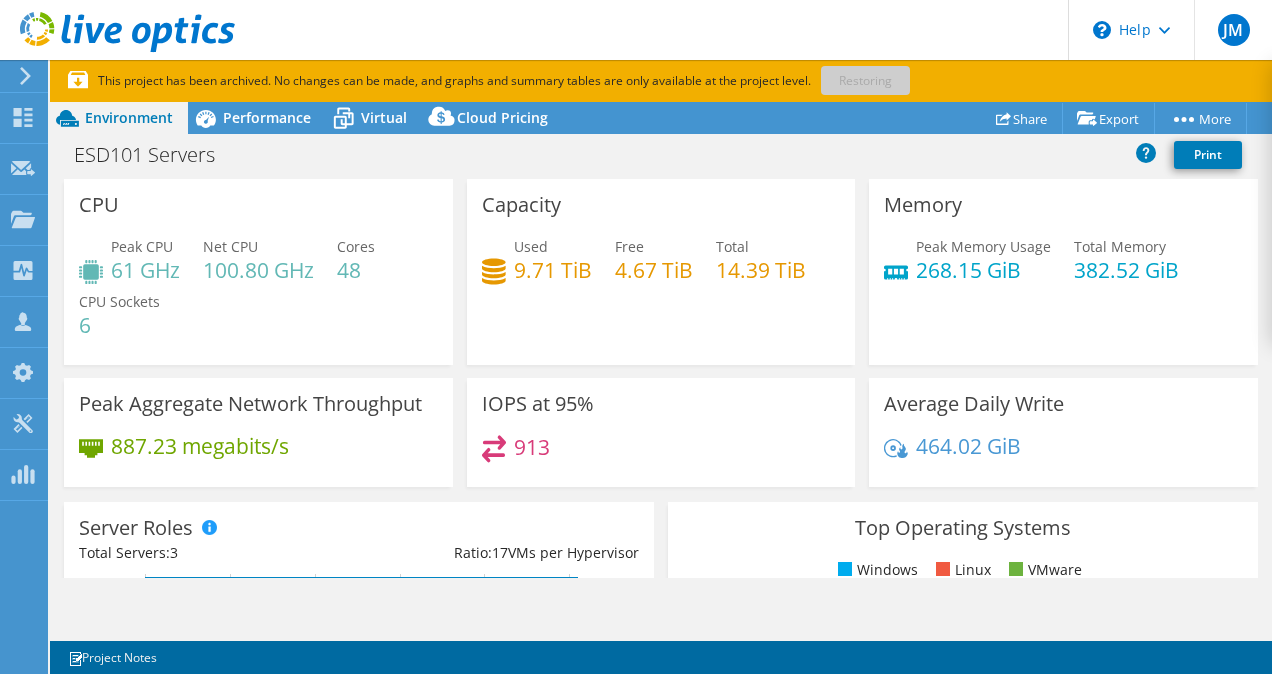 select on "USD" 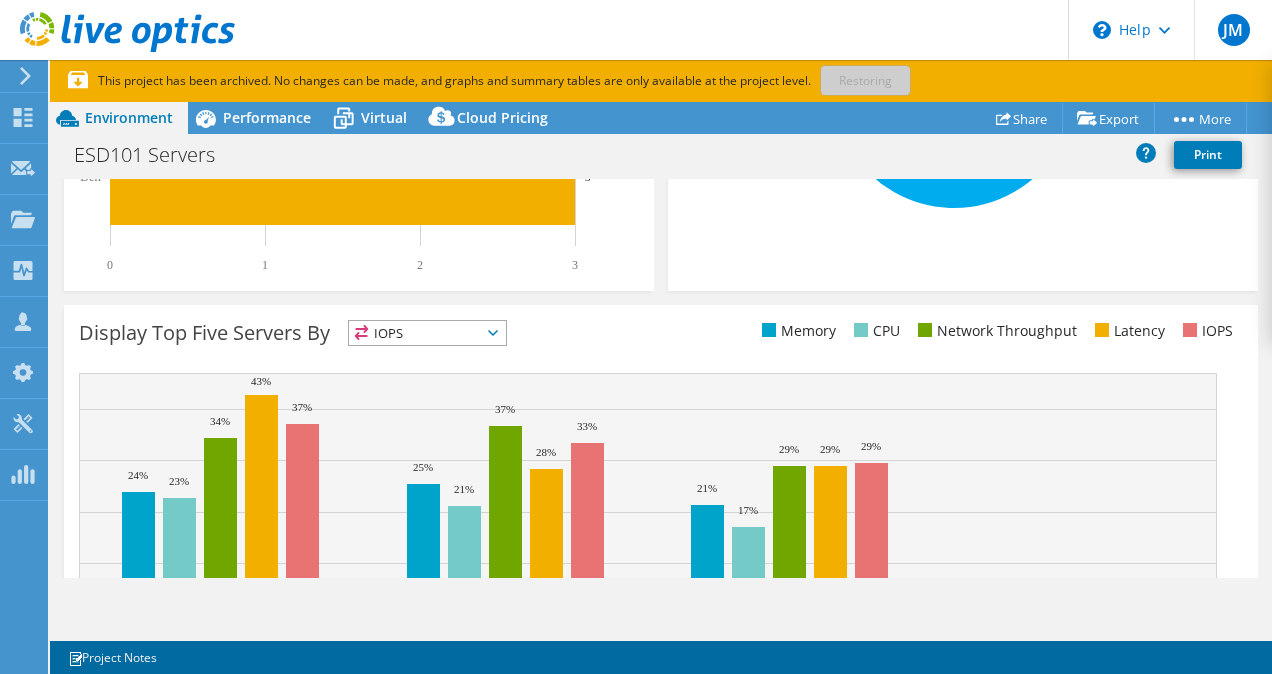 scroll, scrollTop: 620, scrollLeft: 0, axis: vertical 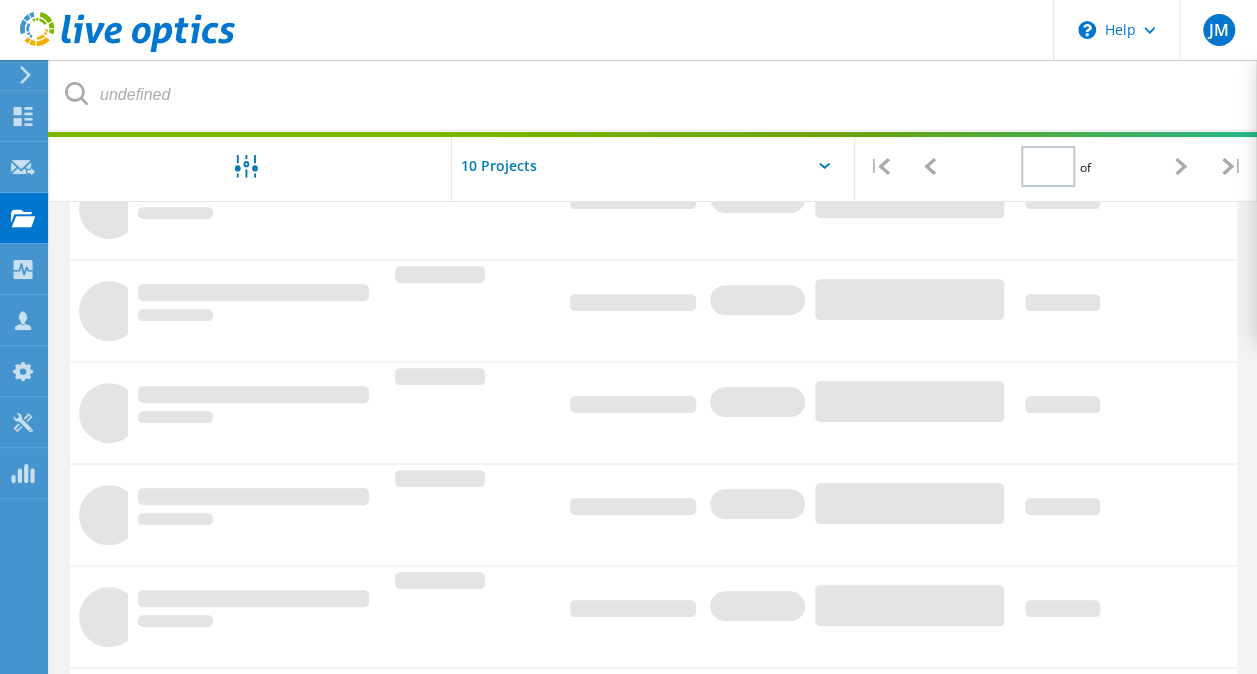 type on "2" 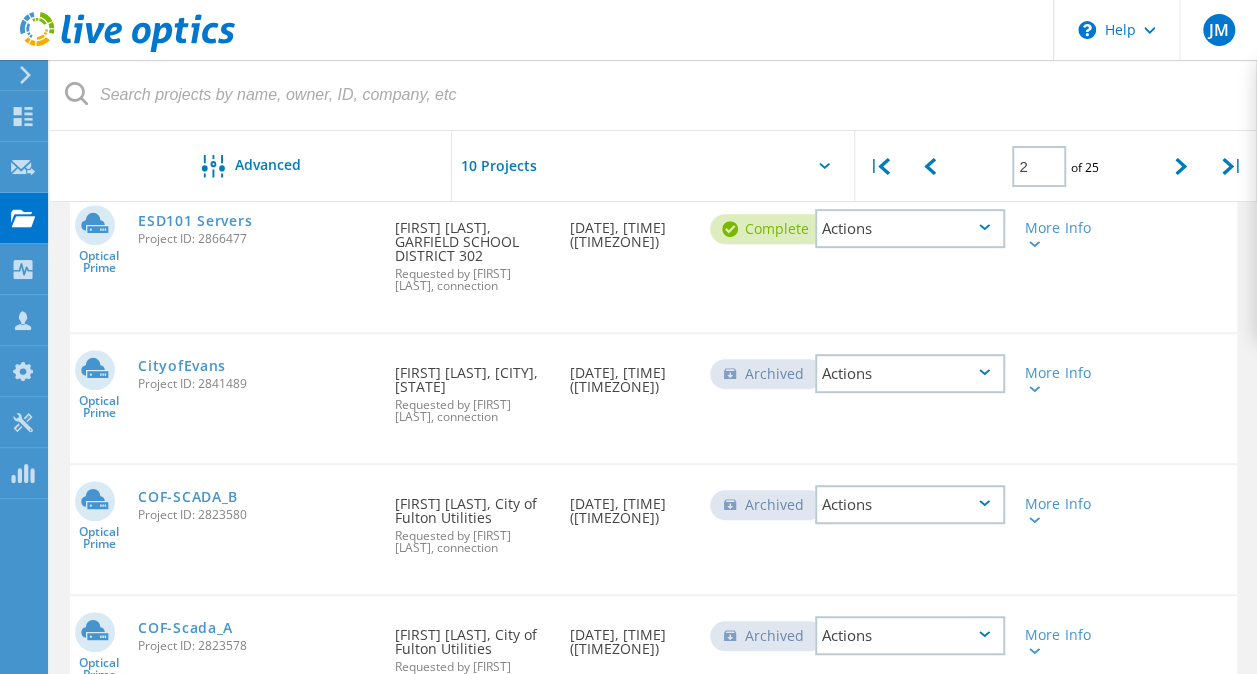 scroll, scrollTop: 336, scrollLeft: 0, axis: vertical 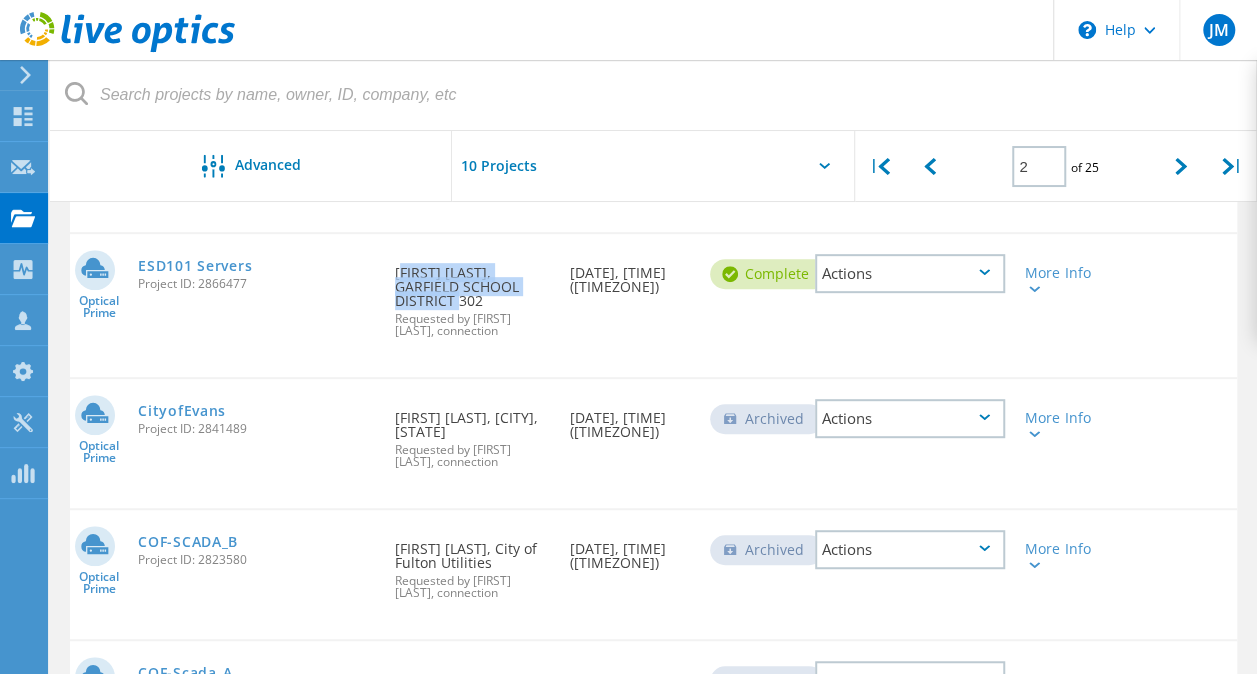 drag, startPoint x: 392, startPoint y: 262, endPoint x: 543, endPoint y: 290, distance: 153.57408 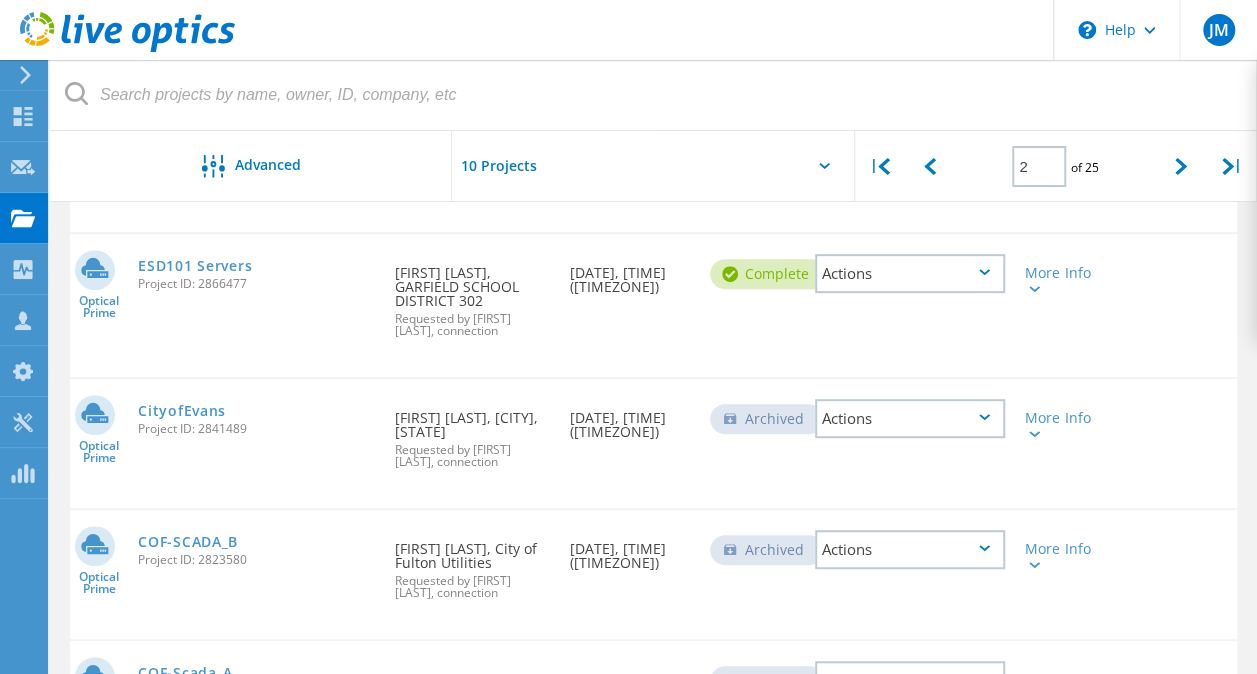 click on "Optical Prime  ESD101 Servers  Project ID: 2866477  Requested By  Andy Jones, GARFIELD SCHOOL DISTRICT 302  Requested by Jaimie McMahon, connection Date Created  04/20/2025, 21:10 (-07:00)   Complete
Actions   More Info" 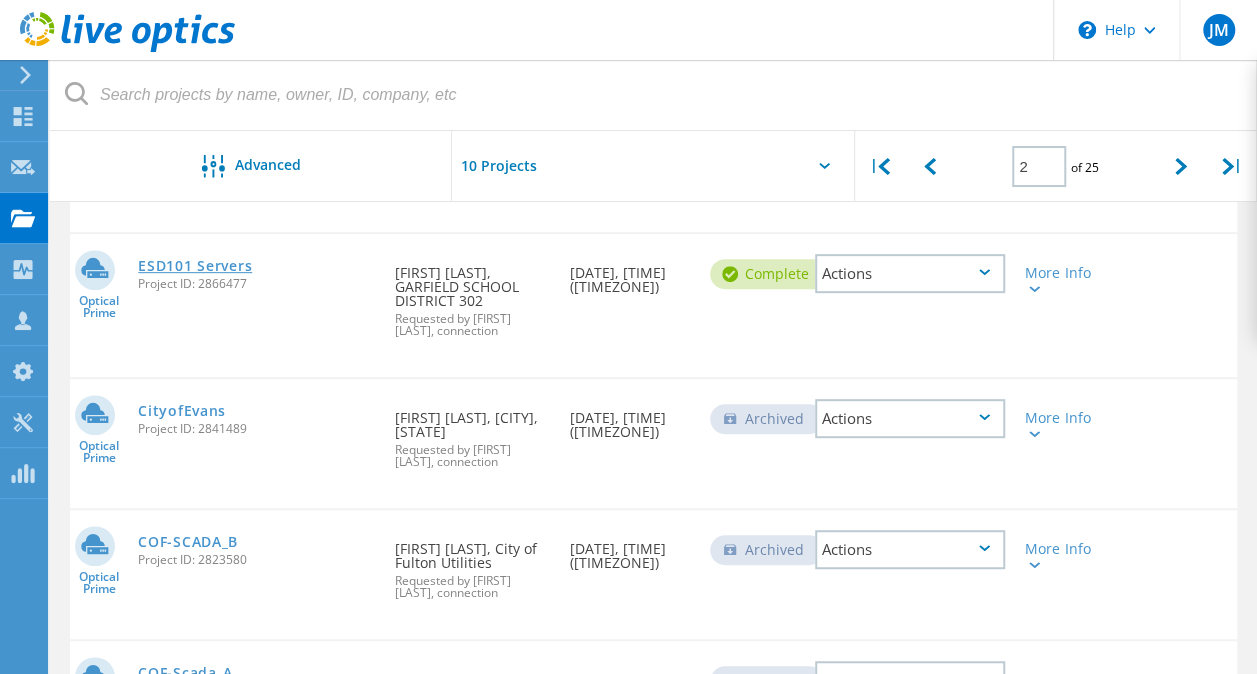 click on "ESD101 Servers" 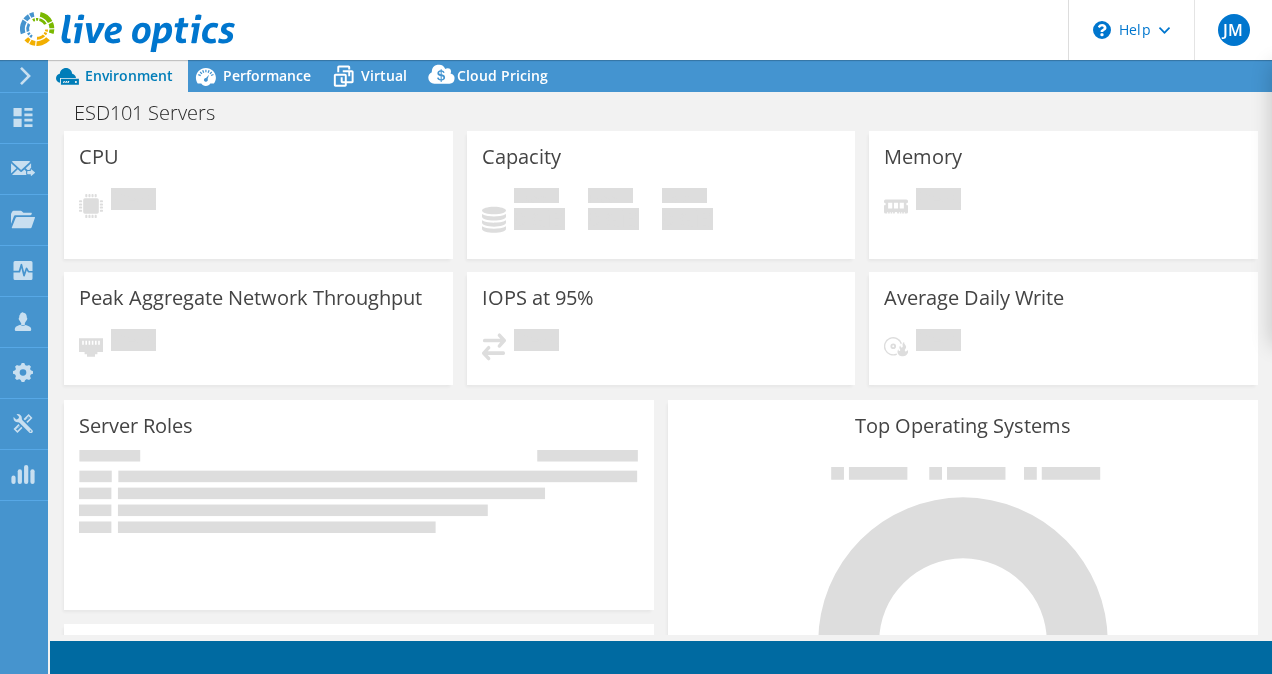 scroll, scrollTop: 0, scrollLeft: 0, axis: both 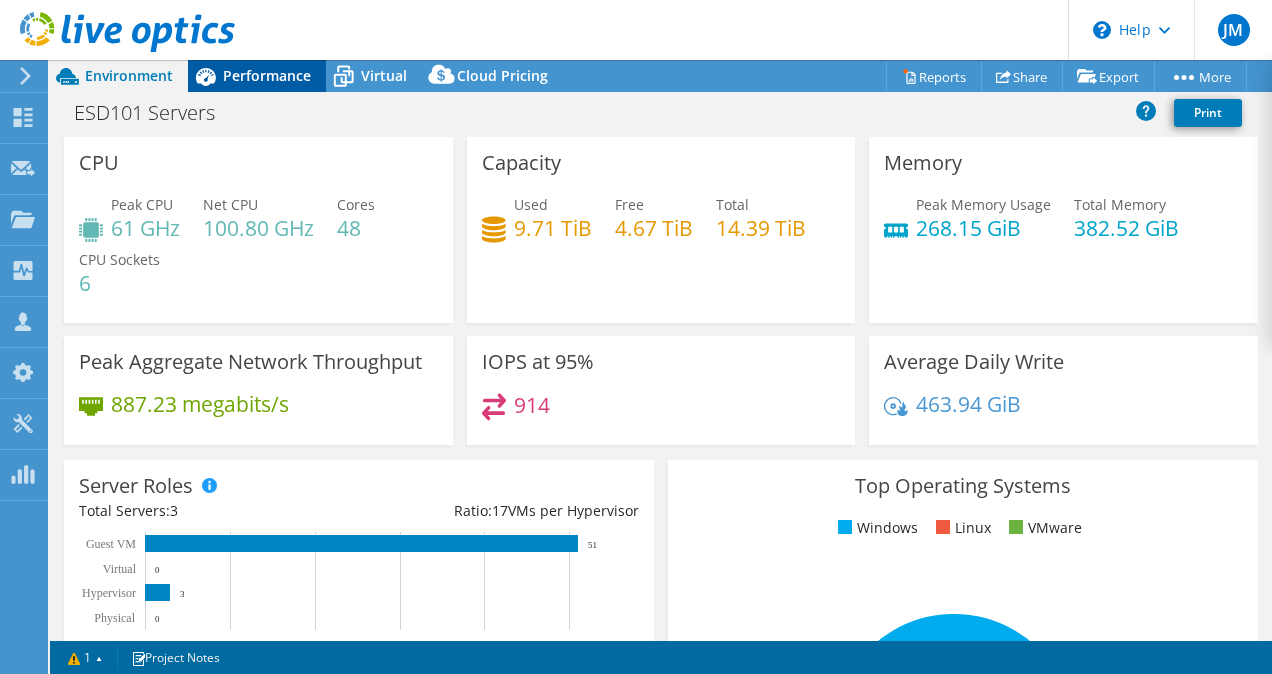 click on "Performance" at bounding box center (267, 75) 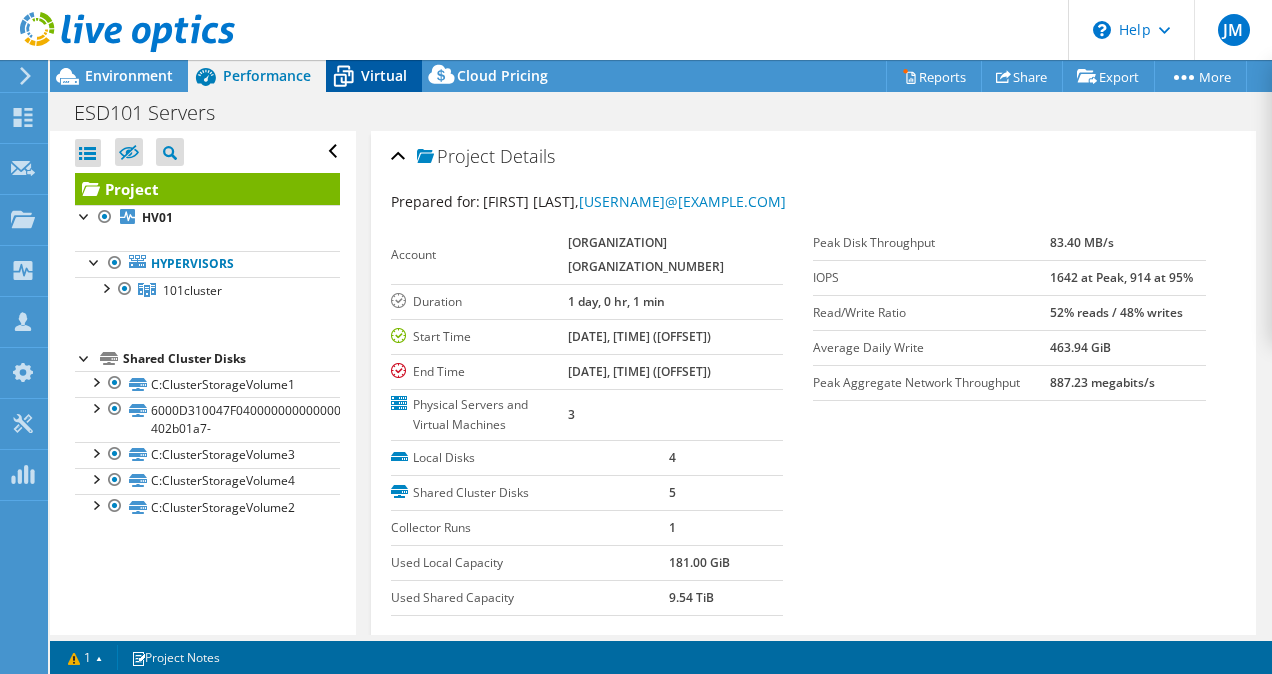 click 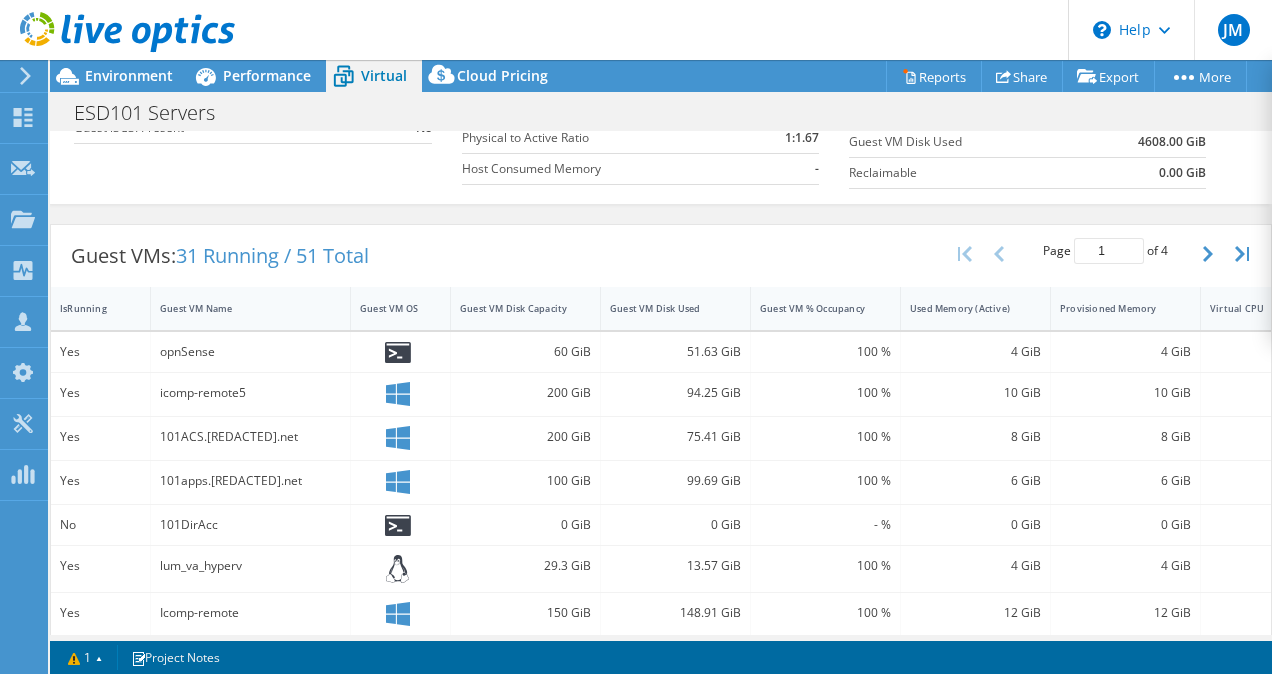 scroll, scrollTop: 0, scrollLeft: 0, axis: both 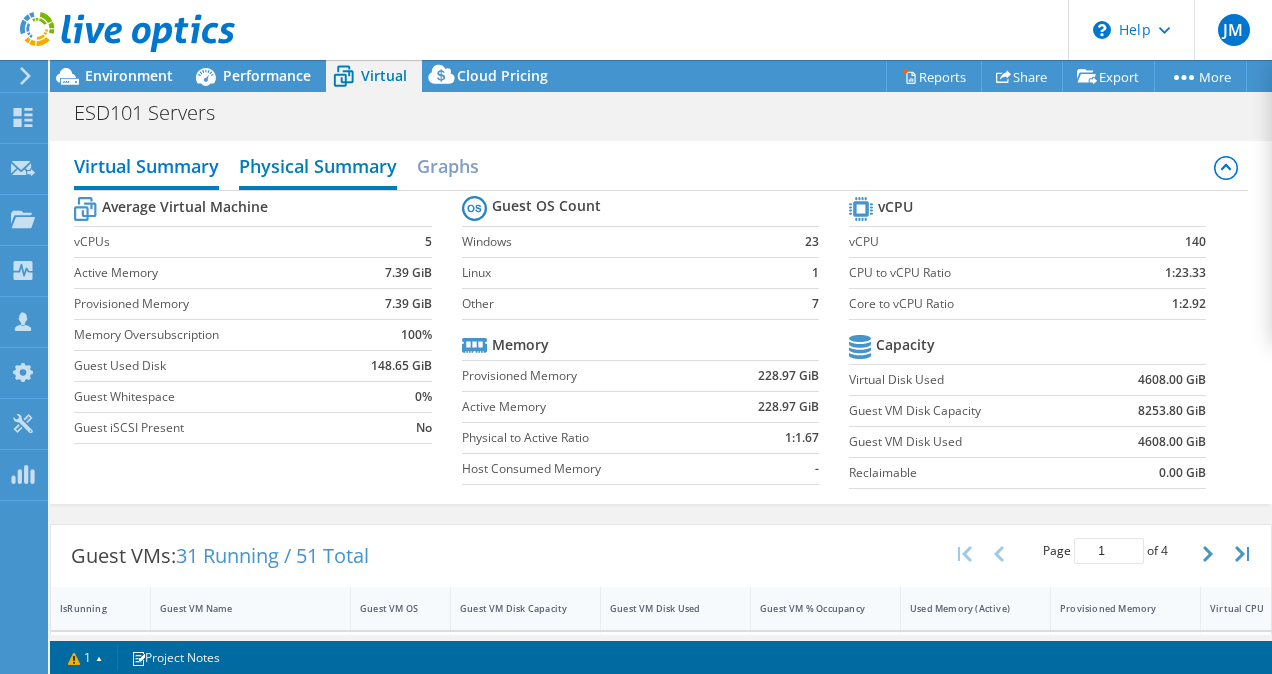 click on "Physical Summary" at bounding box center (318, 168) 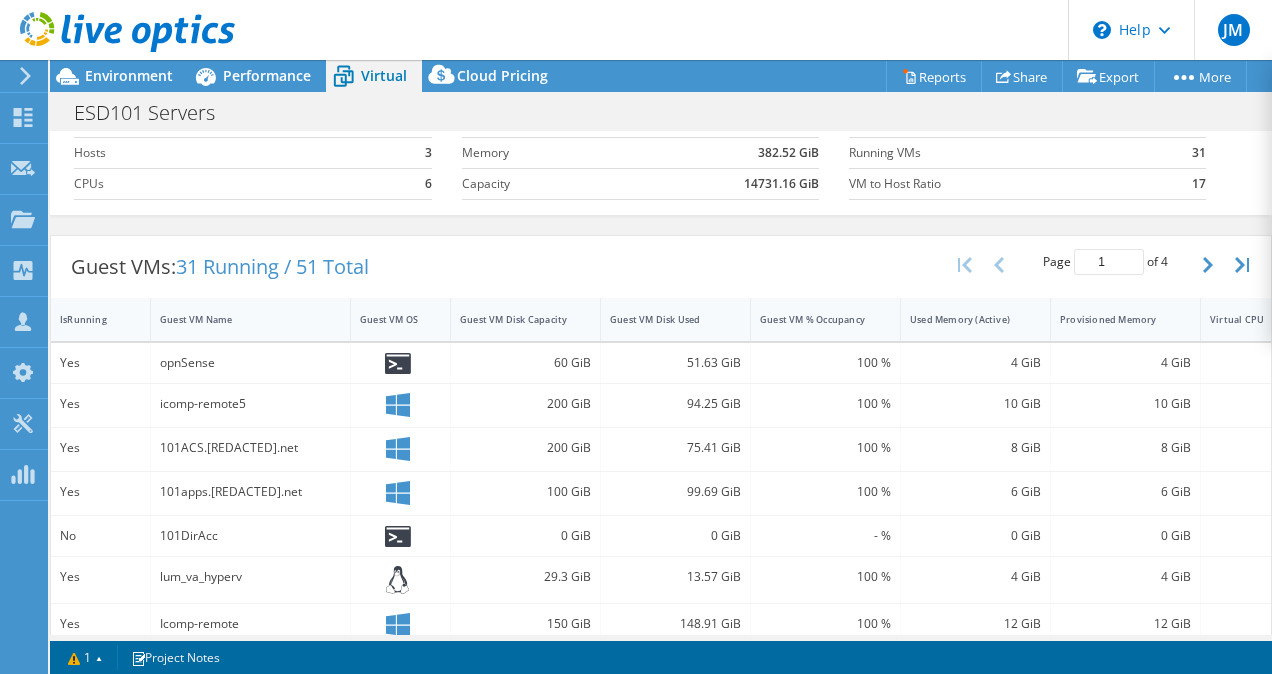 scroll, scrollTop: 0, scrollLeft: 0, axis: both 